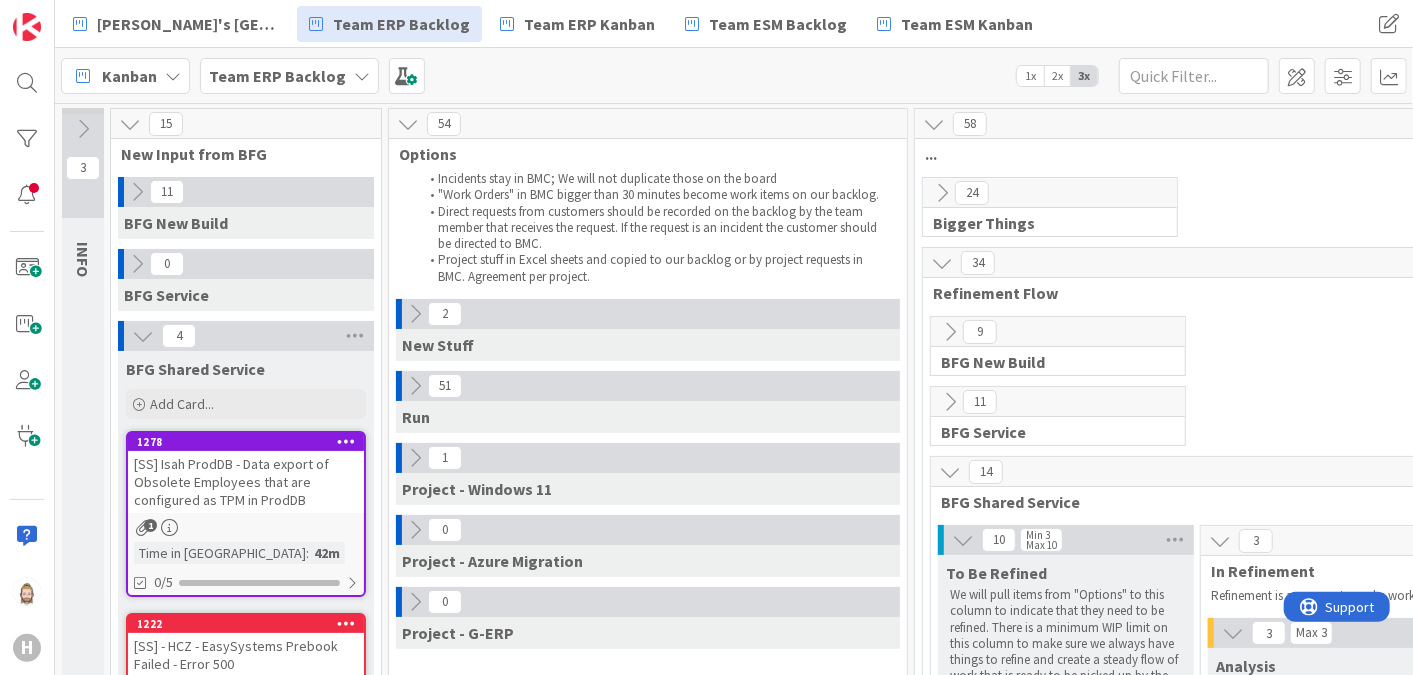 scroll, scrollTop: 0, scrollLeft: 0, axis: both 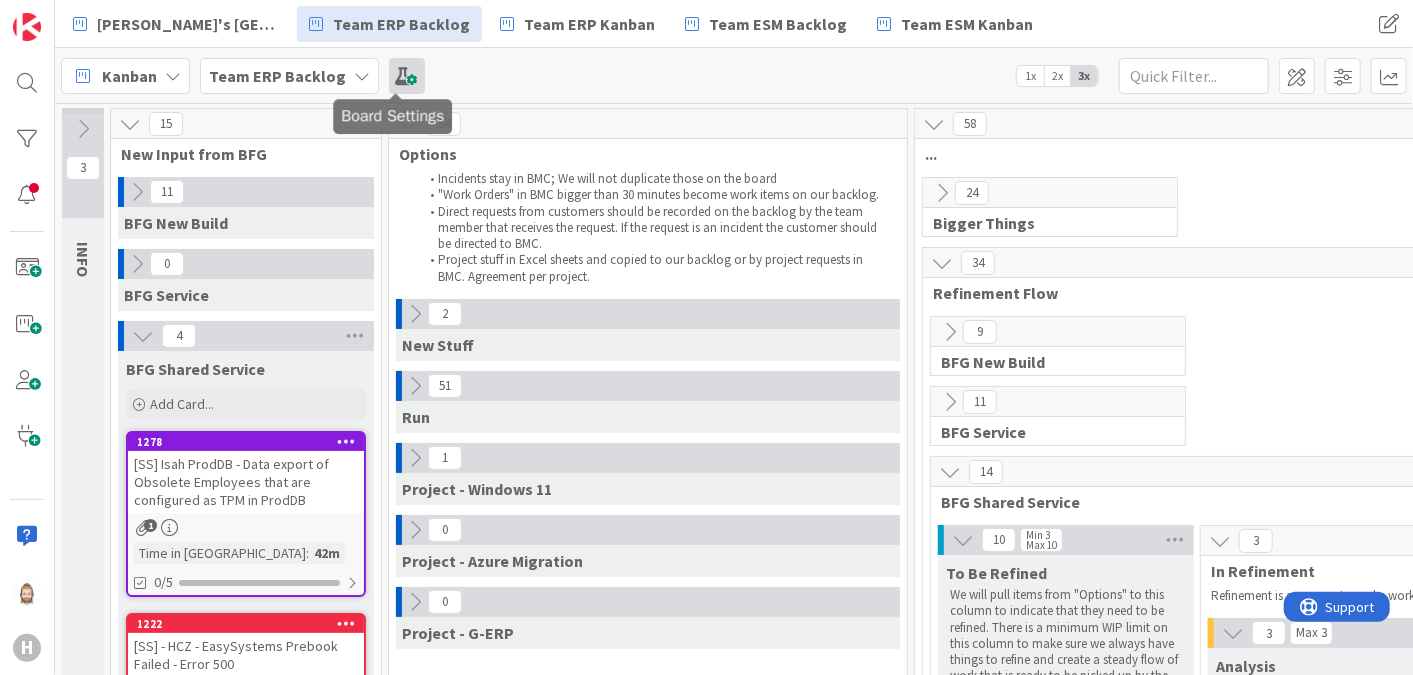 click at bounding box center [407, 76] 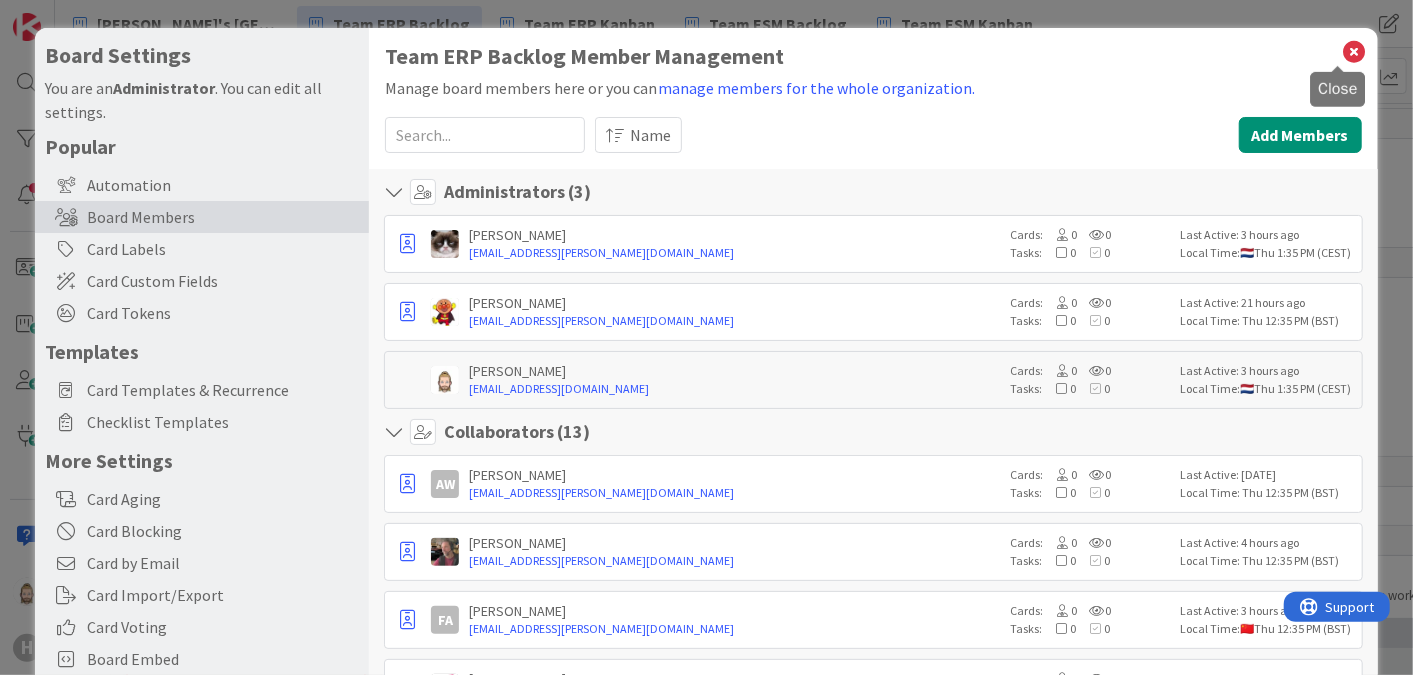 click at bounding box center [1355, 52] 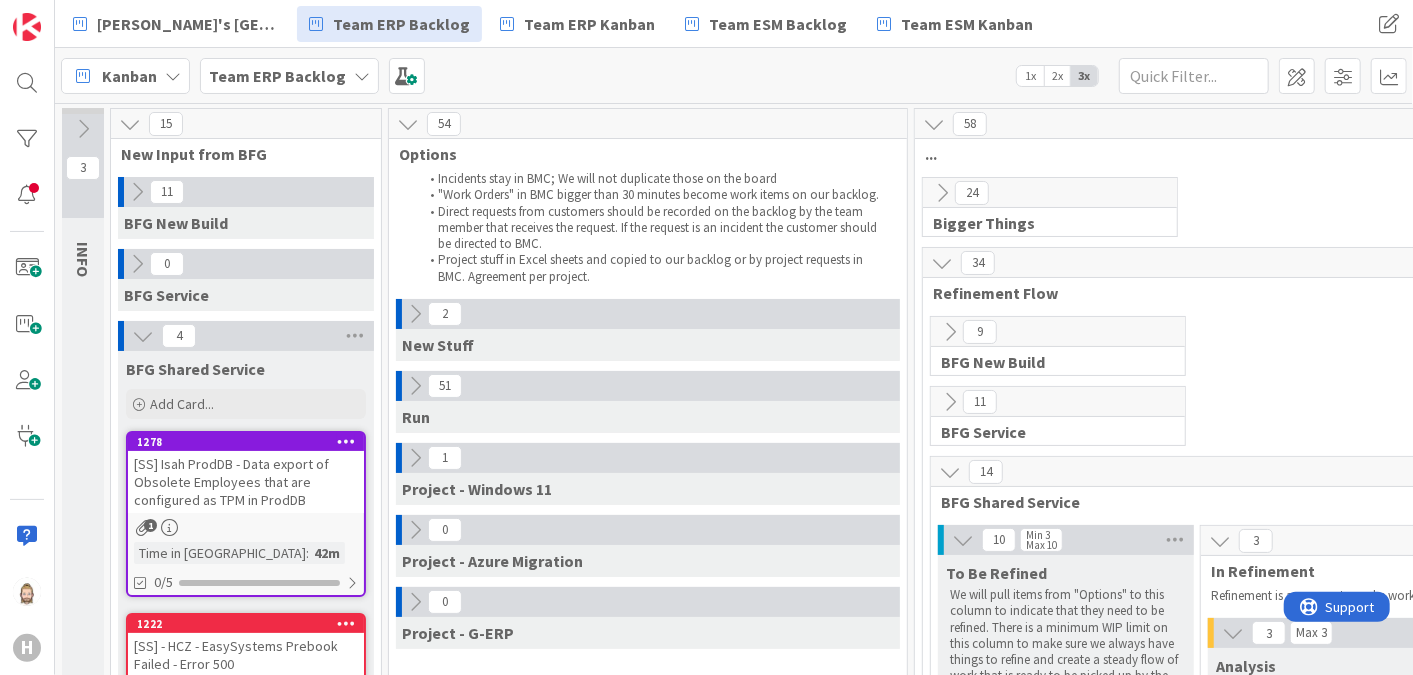 click on "3 INFO This column contains information cards that should not be moved across the board. Use them as reference." at bounding box center [83, 1668] 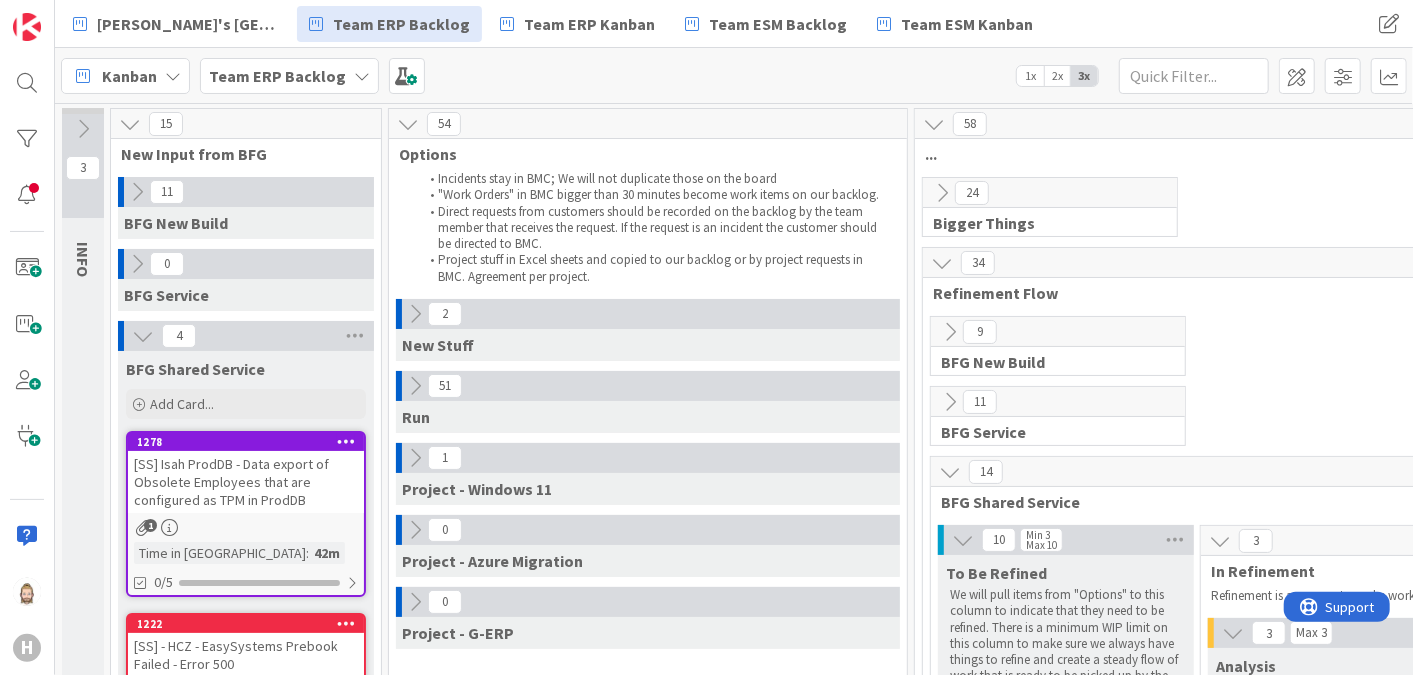 click on "Kanban" at bounding box center (129, 76) 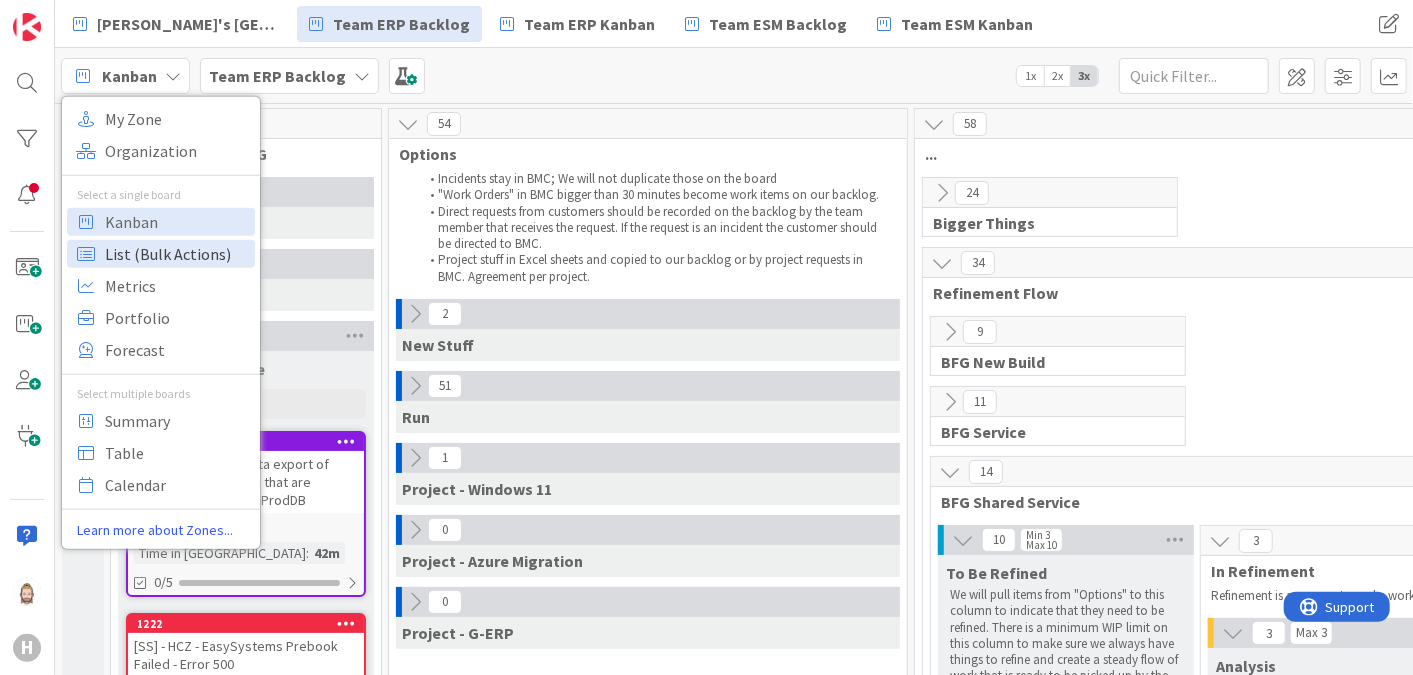 click on "List (Bulk Actions)" at bounding box center [177, 253] 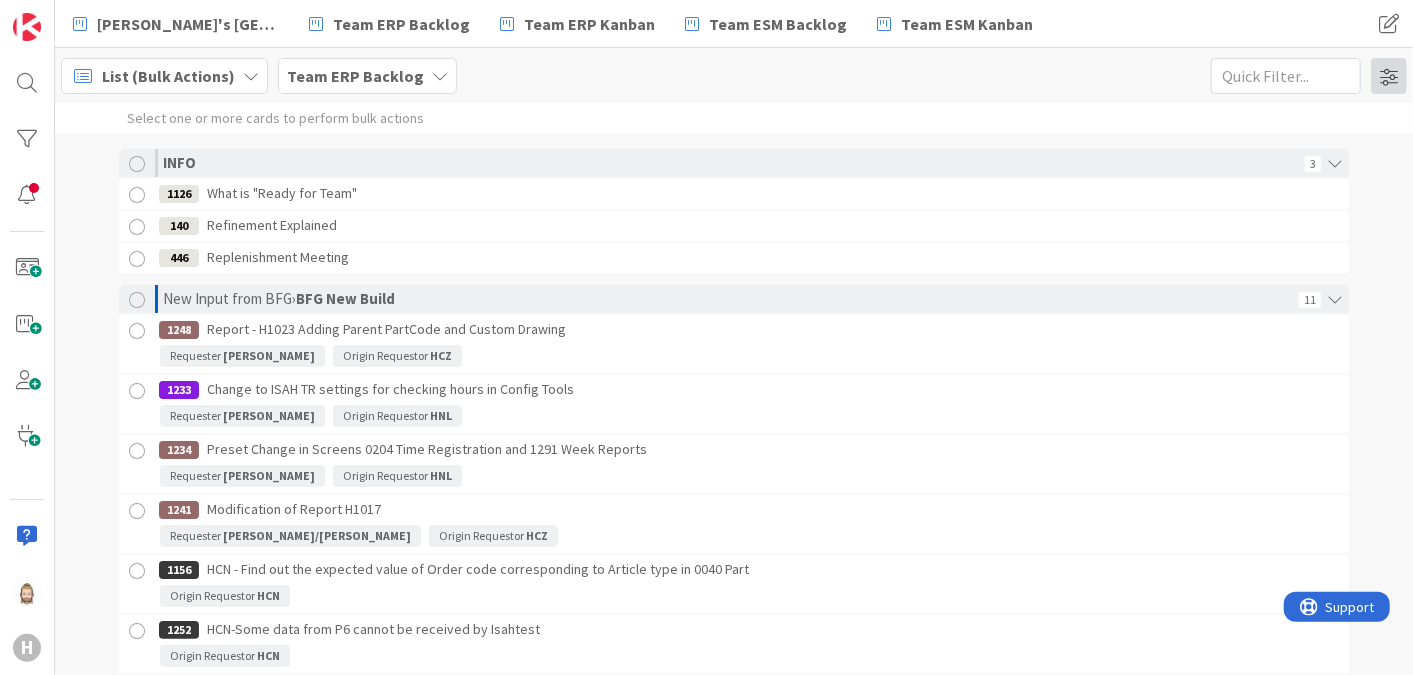 scroll, scrollTop: 0, scrollLeft: 0, axis: both 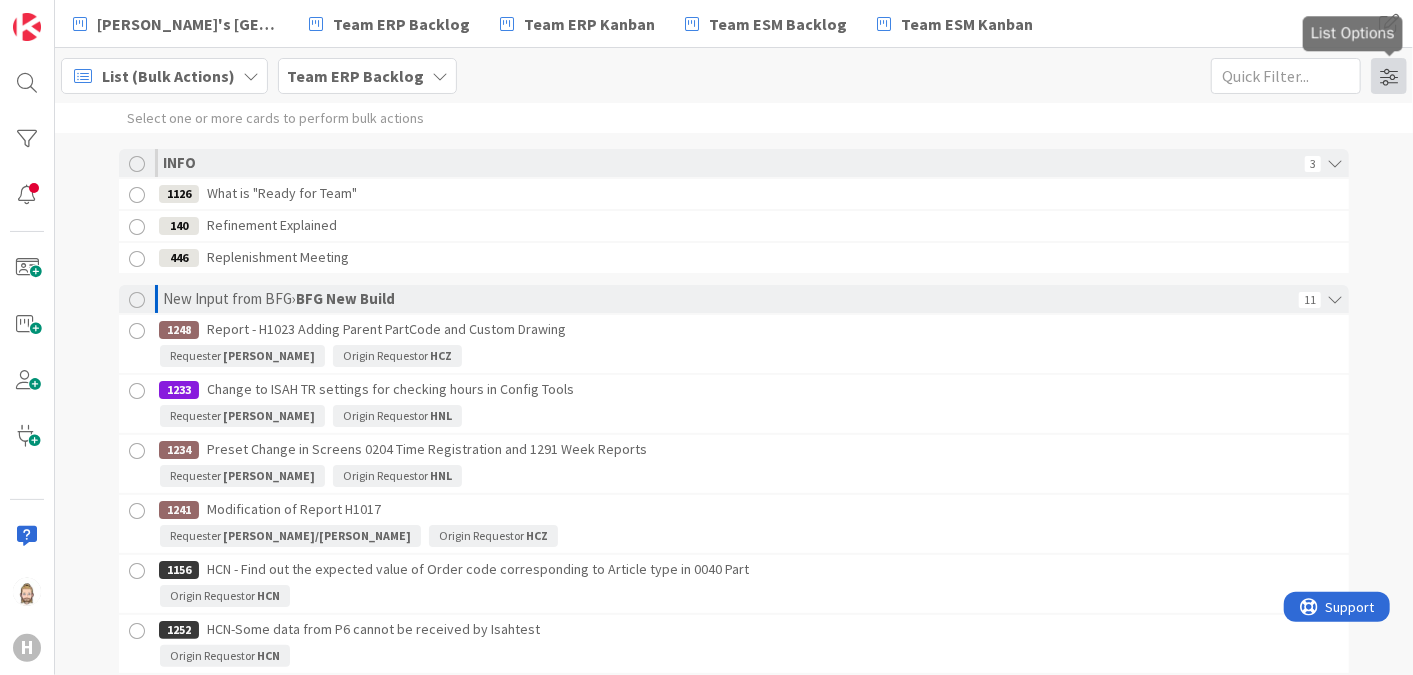 click at bounding box center (1389, 76) 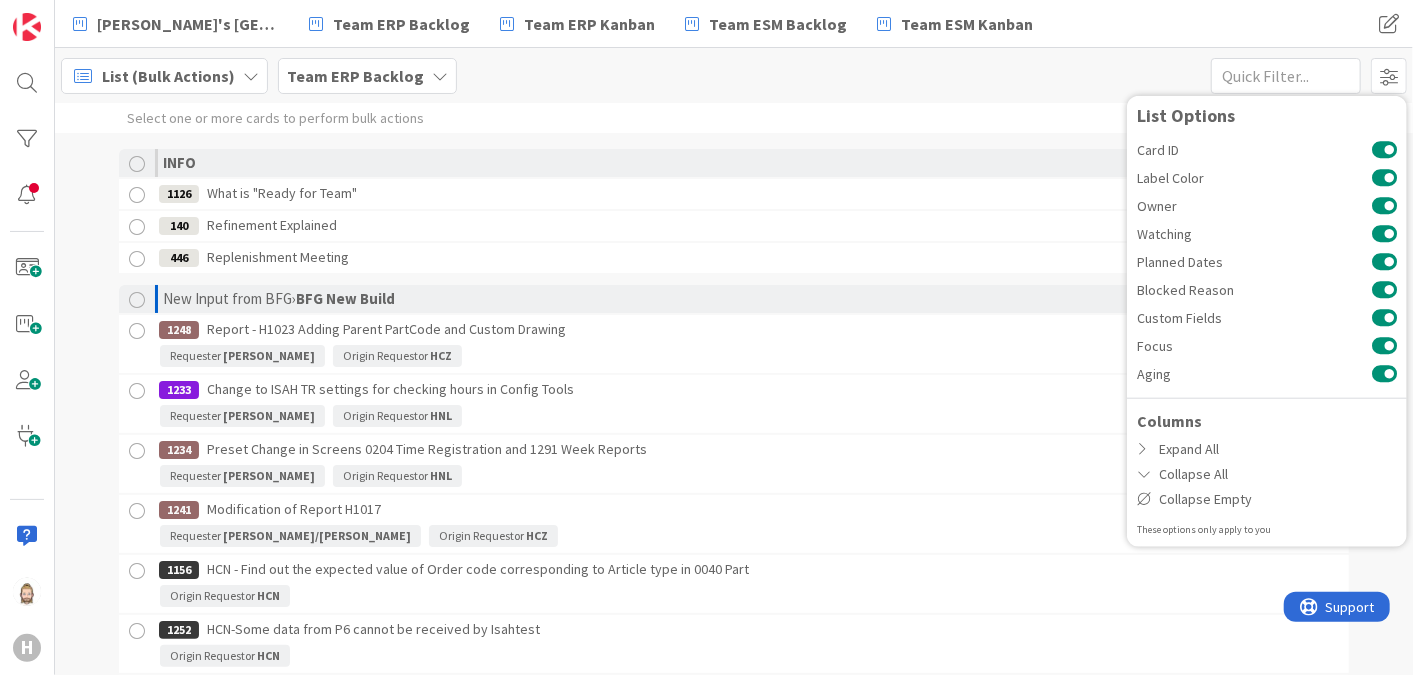 click on "List (Bulk Actions) My Zone Organization Select a single board Kanban List (Bulk Actions) Metrics Portfolio Forecast Select multiple boards Summary Table Calendar Learn more about Zones... Team ERP Backlog 1x 2x 3x List Options Card ID Label Color Owner Watching Planned Dates Blocked Reason Custom Fields Focus Aging Columns Expand All Collapse All Collapse Empty These options only apply to you" at bounding box center [734, 75] 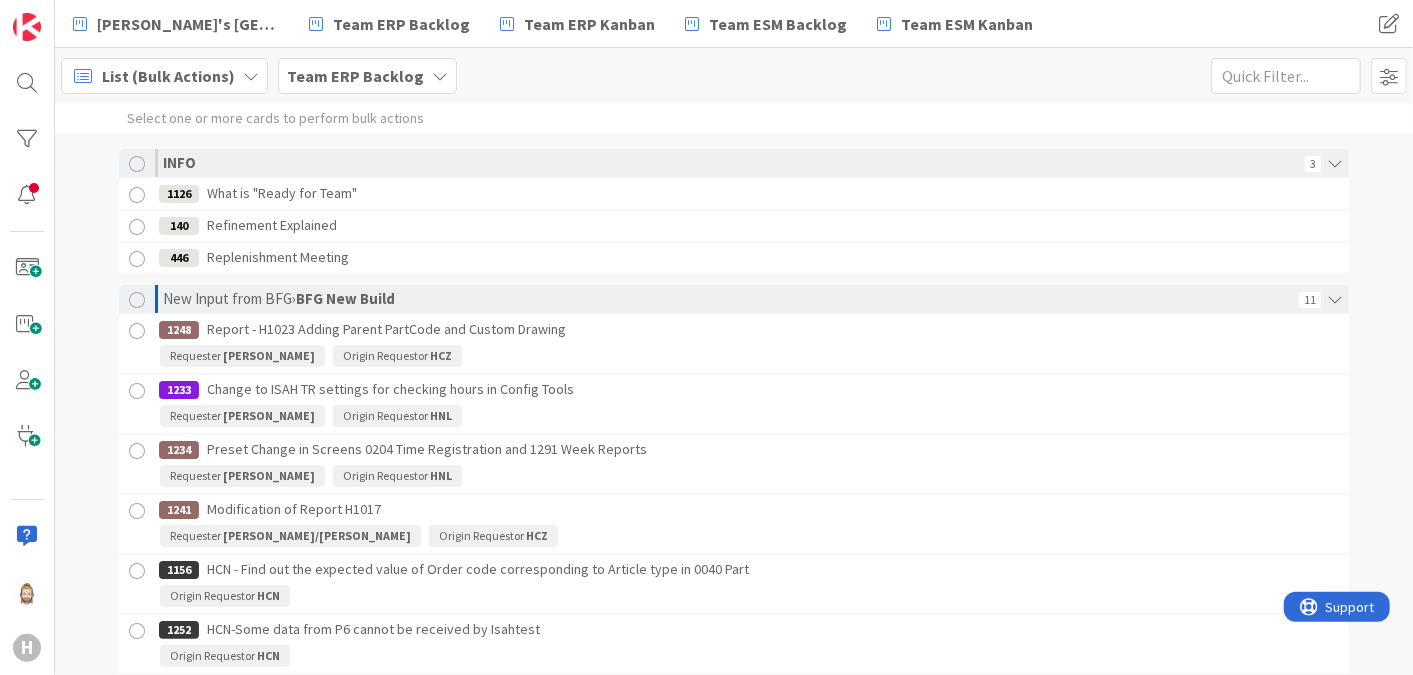 click on "List (Bulk Actions)" at bounding box center (164, 76) 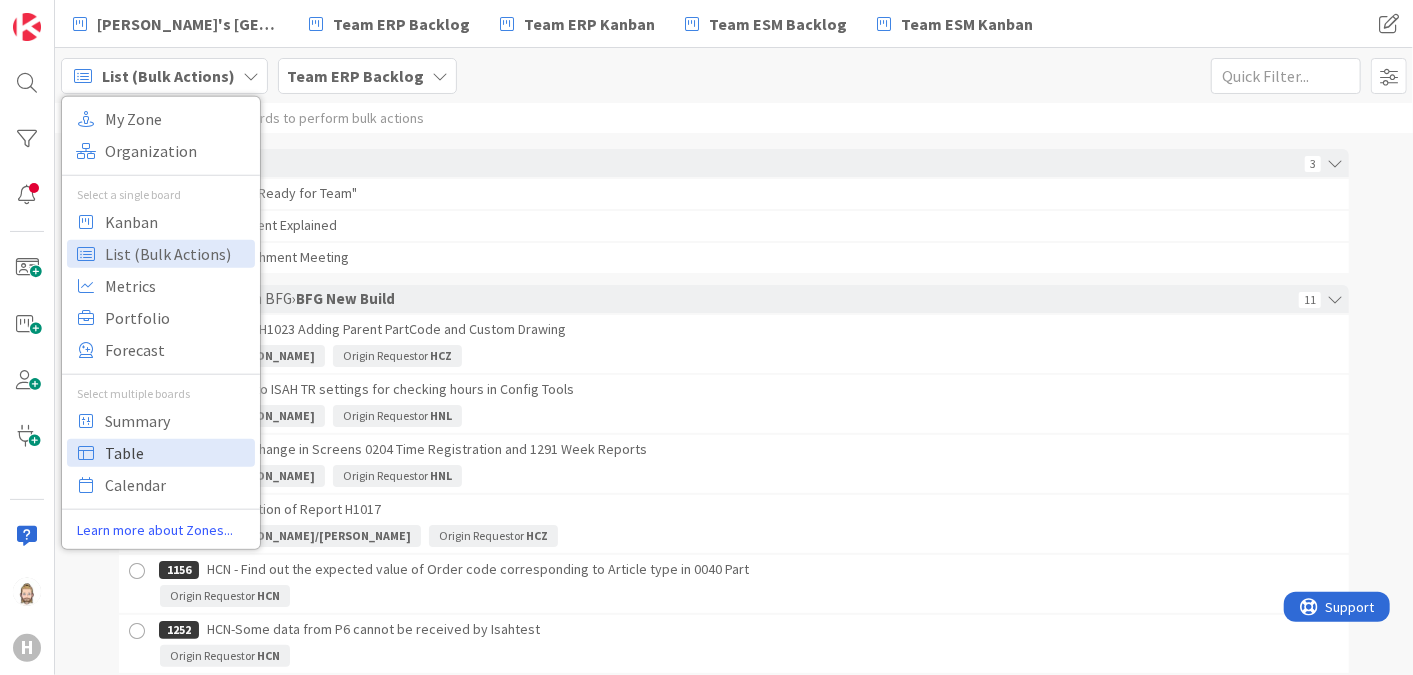 click on "Table" at bounding box center [177, 452] 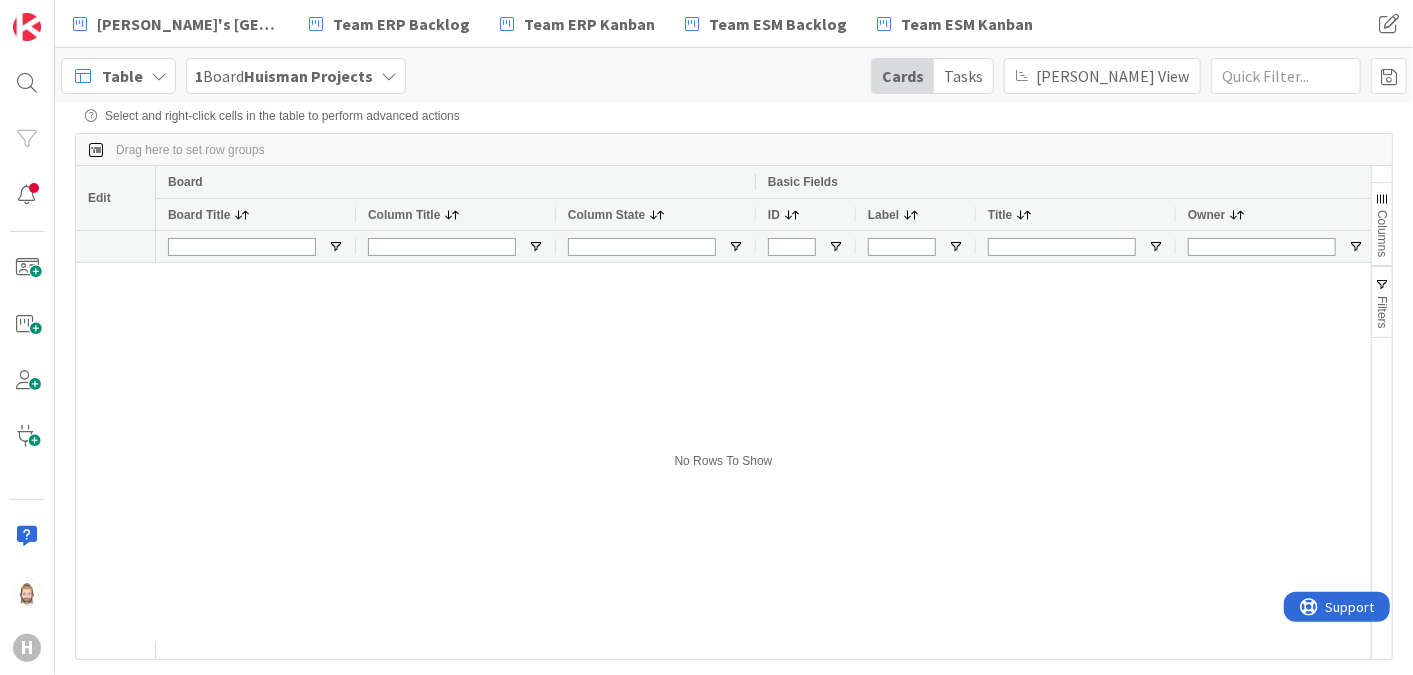 scroll, scrollTop: 0, scrollLeft: 0, axis: both 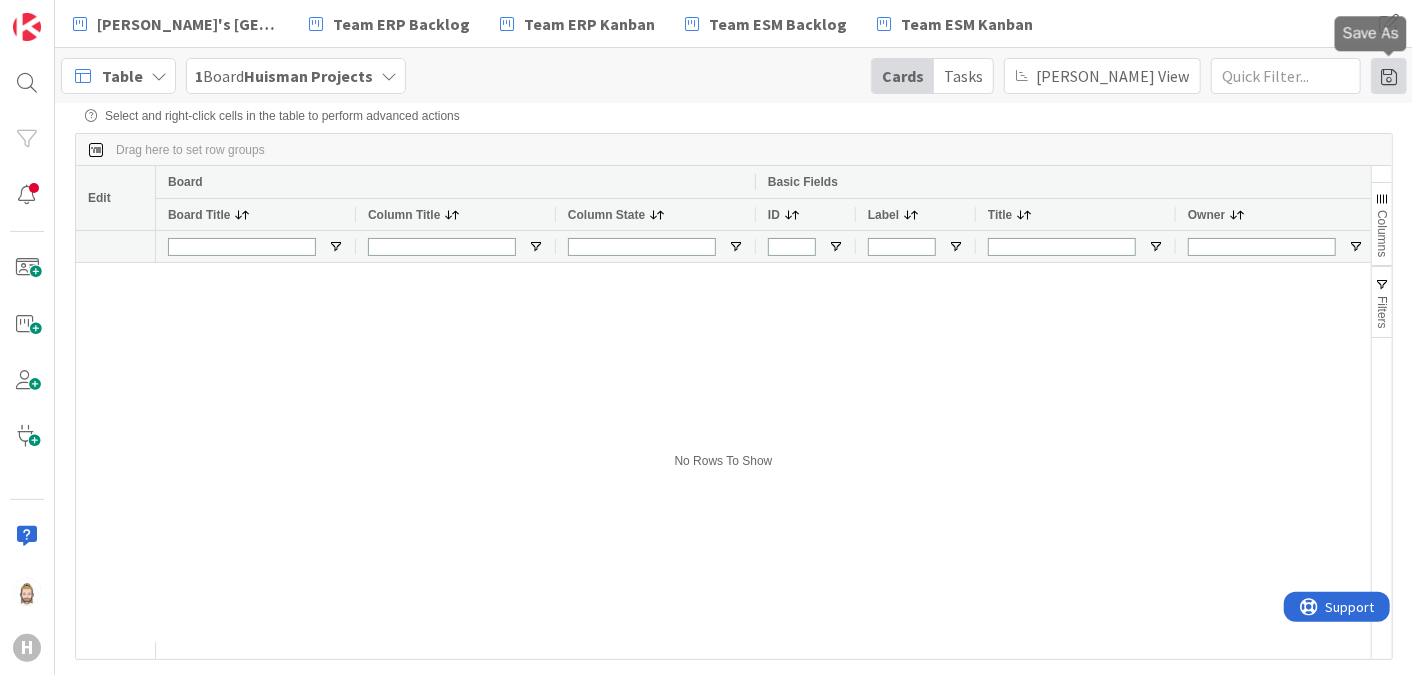 click at bounding box center (1389, 76) 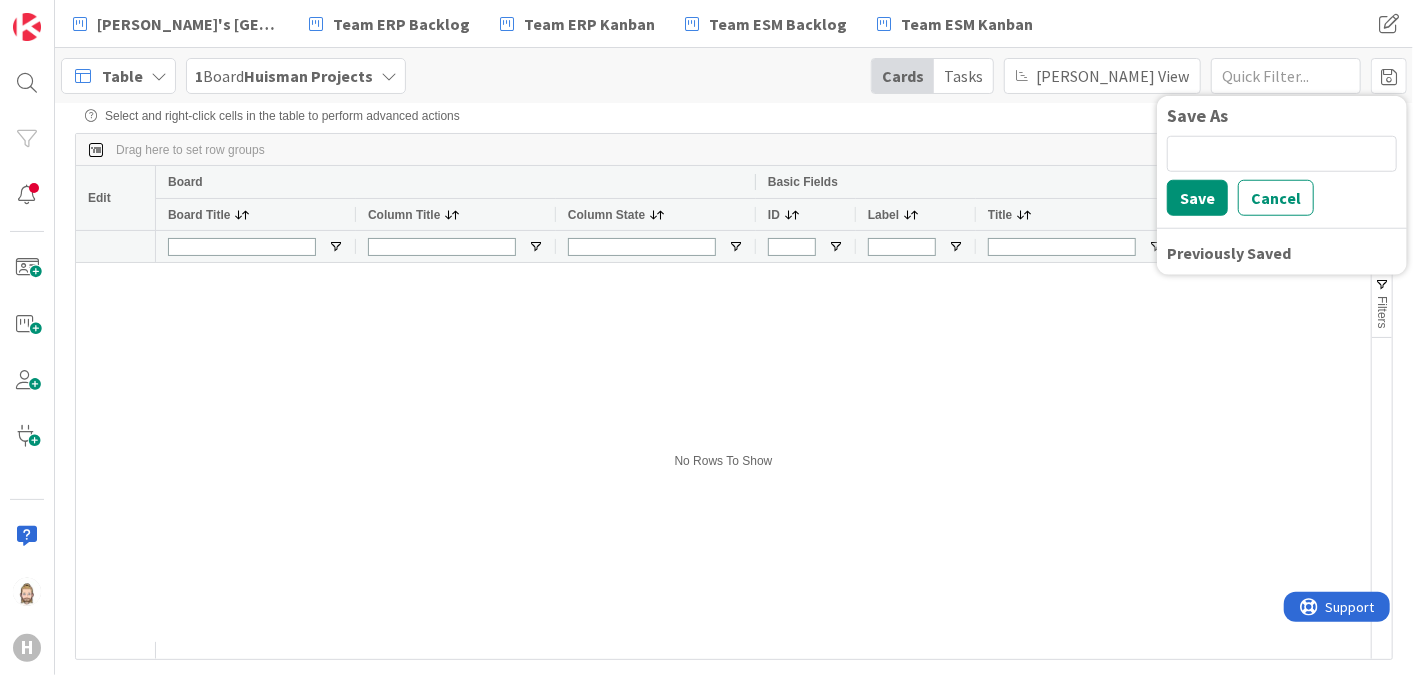 click on "Table 1  Board  Huisman Projects Cards Tasks Gantt View Save As Save Cancel Previously Saved" at bounding box center [734, 75] 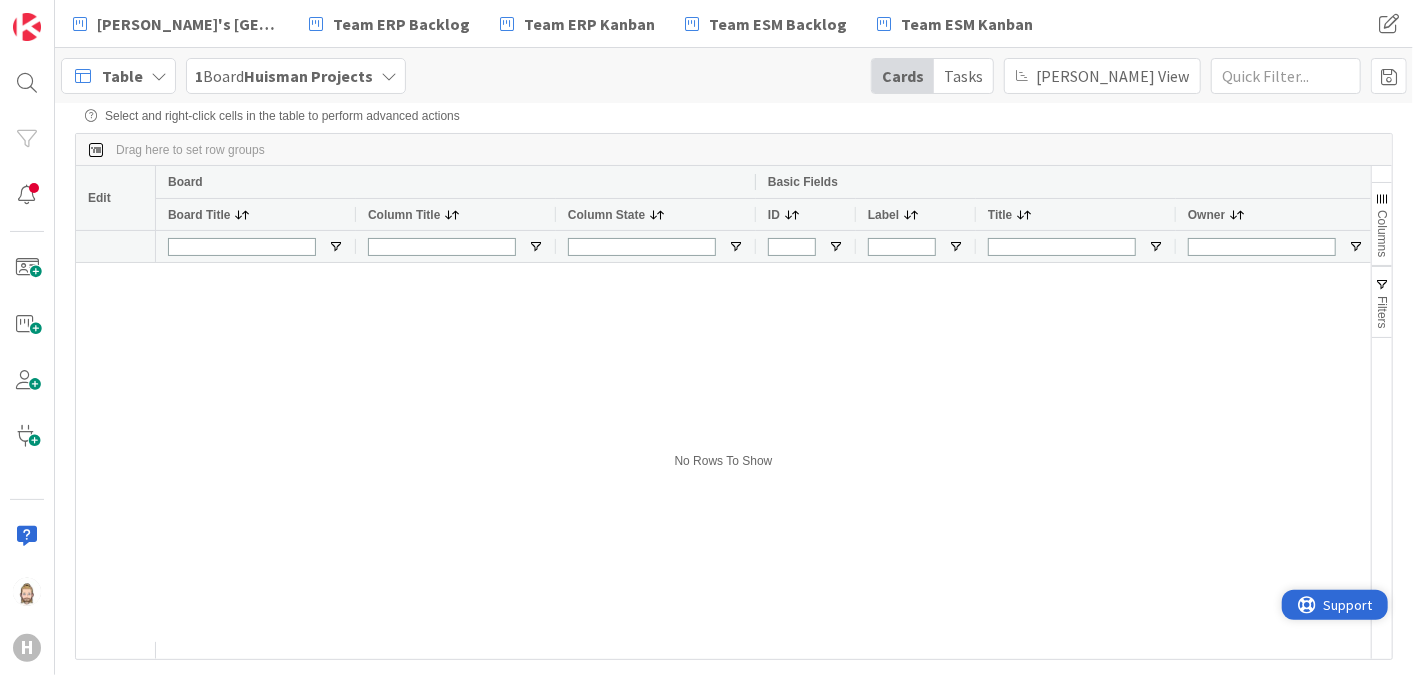 click on "Support" at bounding box center [1347, 604] 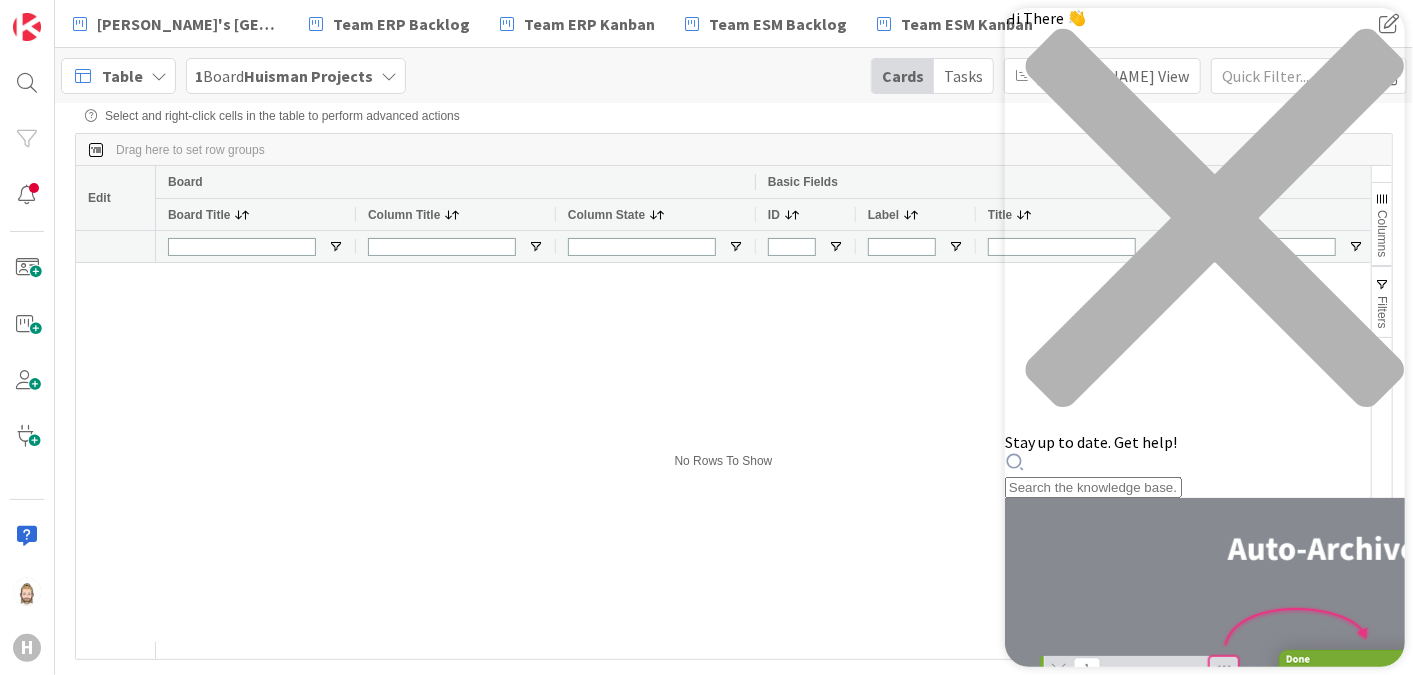 scroll, scrollTop: 0, scrollLeft: 0, axis: both 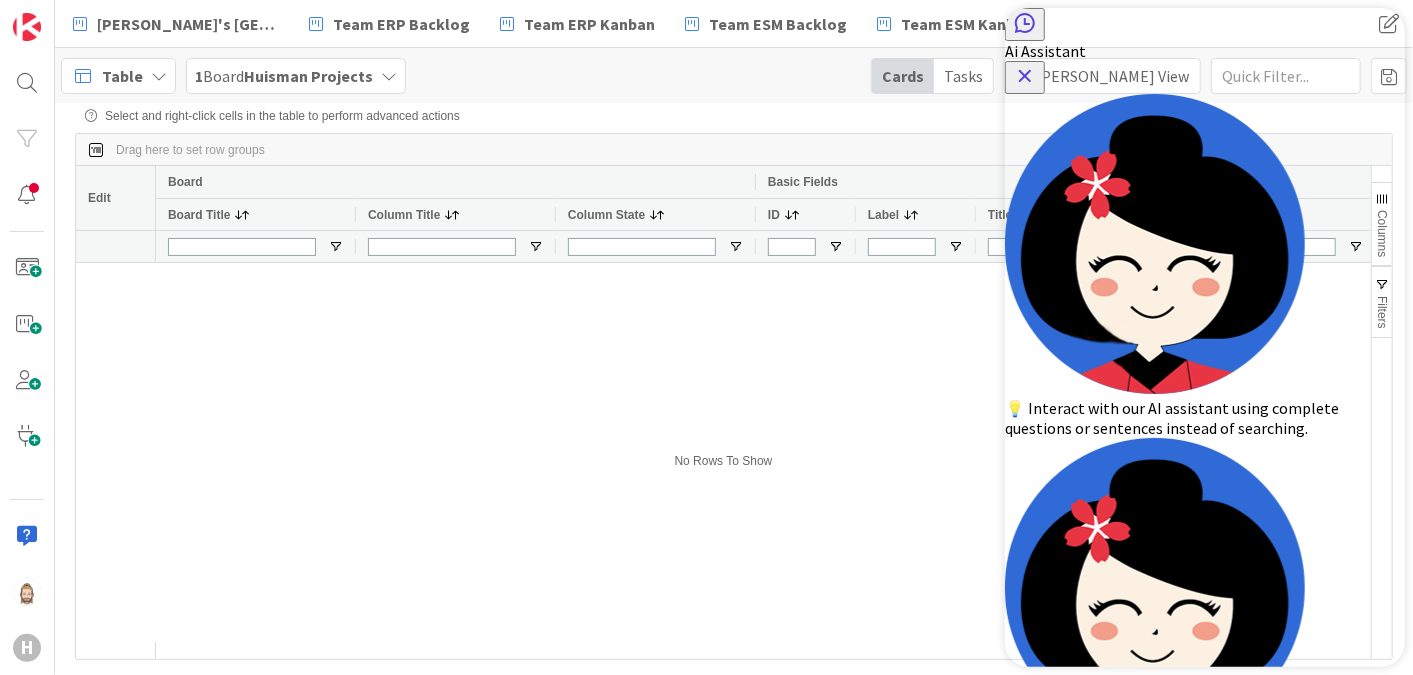 click at bounding box center [1084, 953] 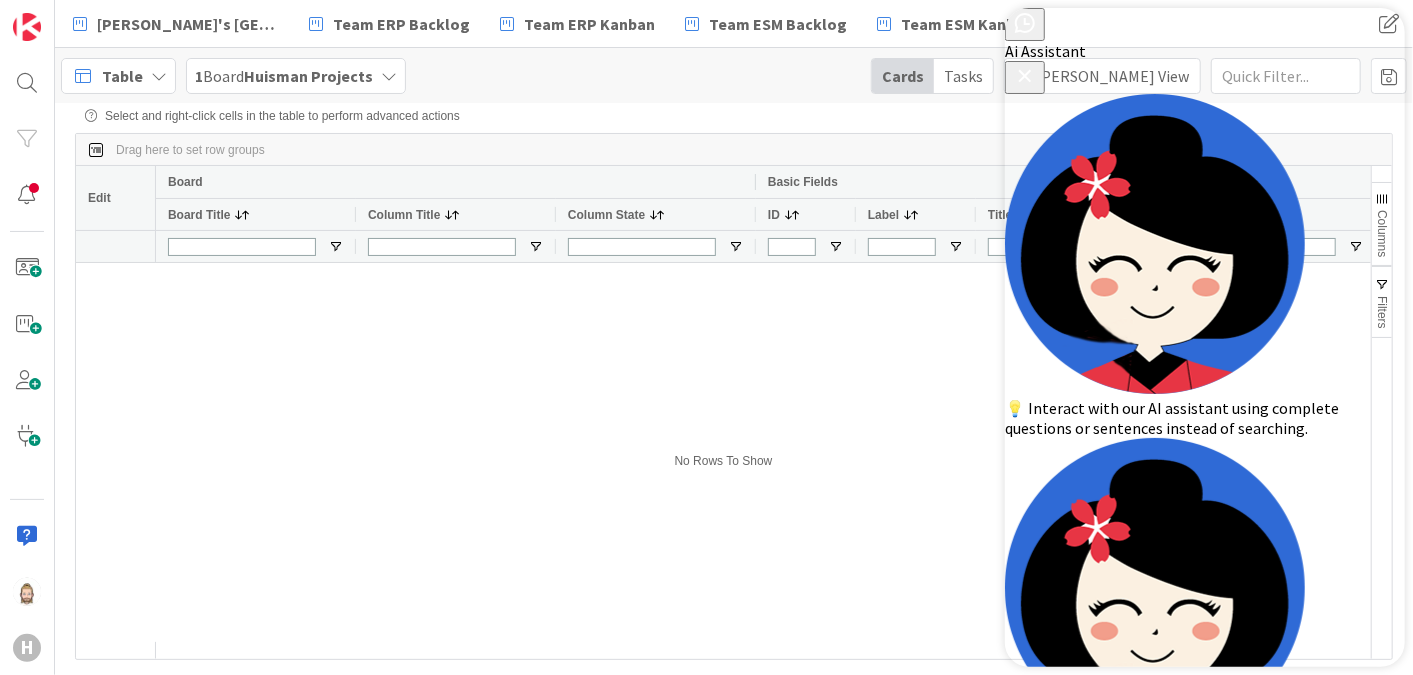 scroll, scrollTop: 187, scrollLeft: 0, axis: vertical 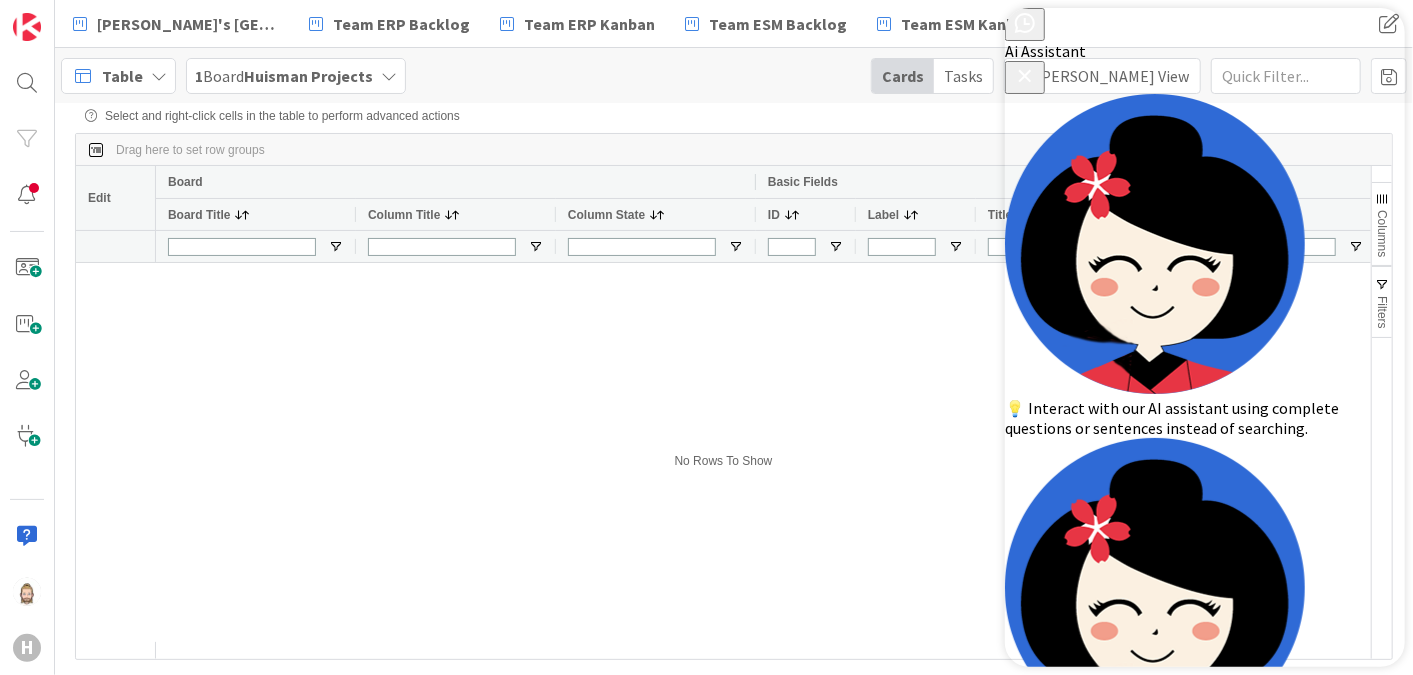 click 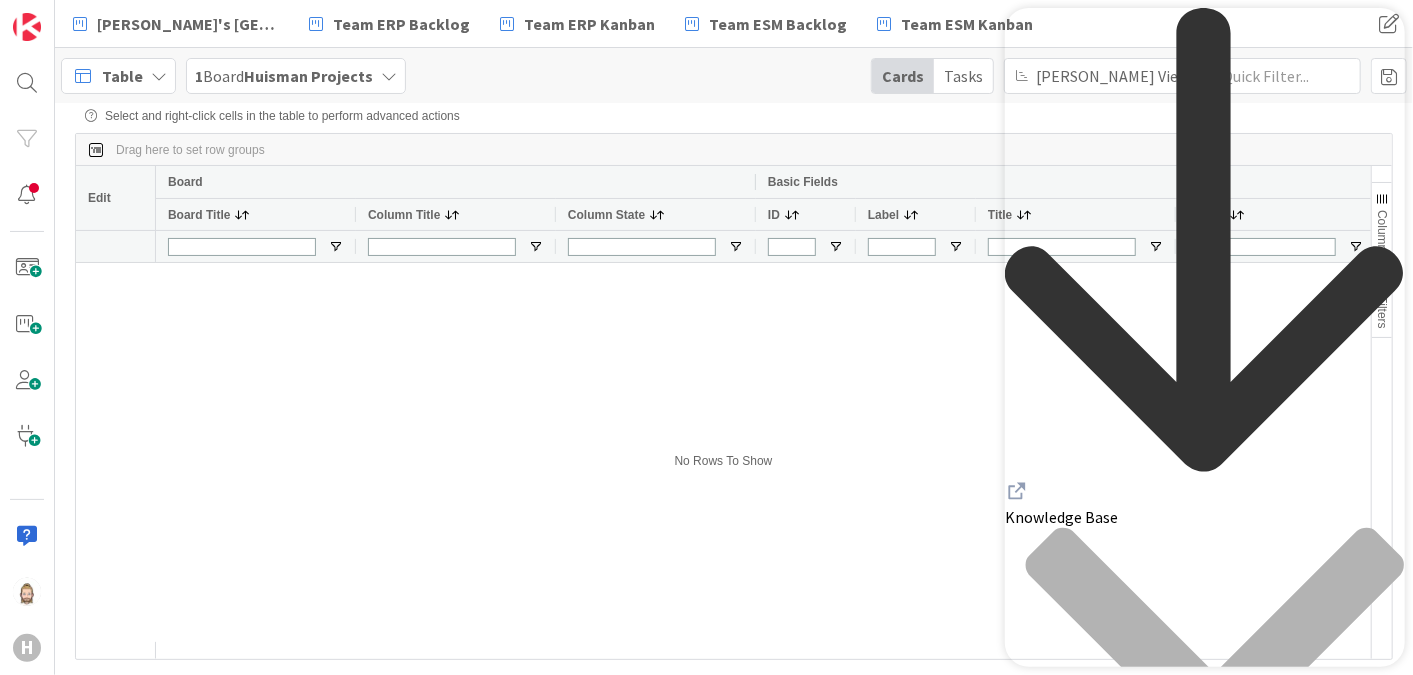 scroll, scrollTop: 0, scrollLeft: 0, axis: both 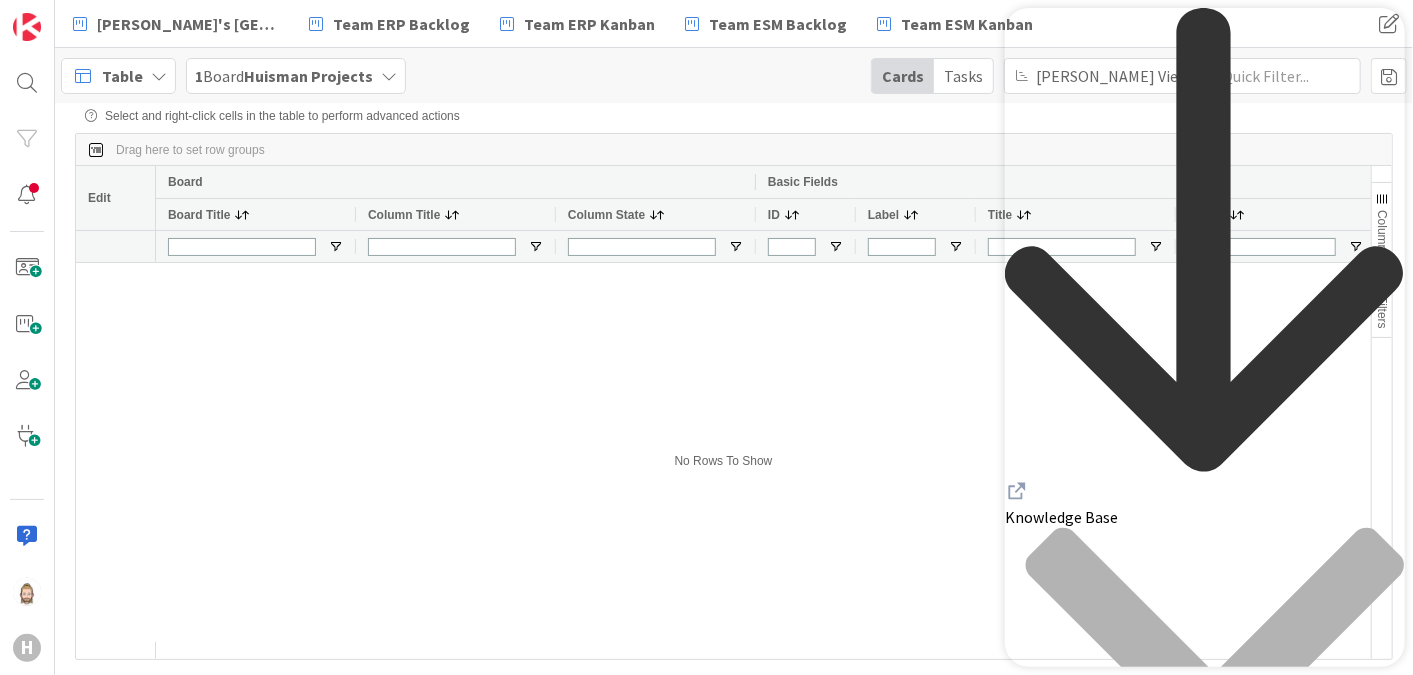 click at bounding box center (159, 76) 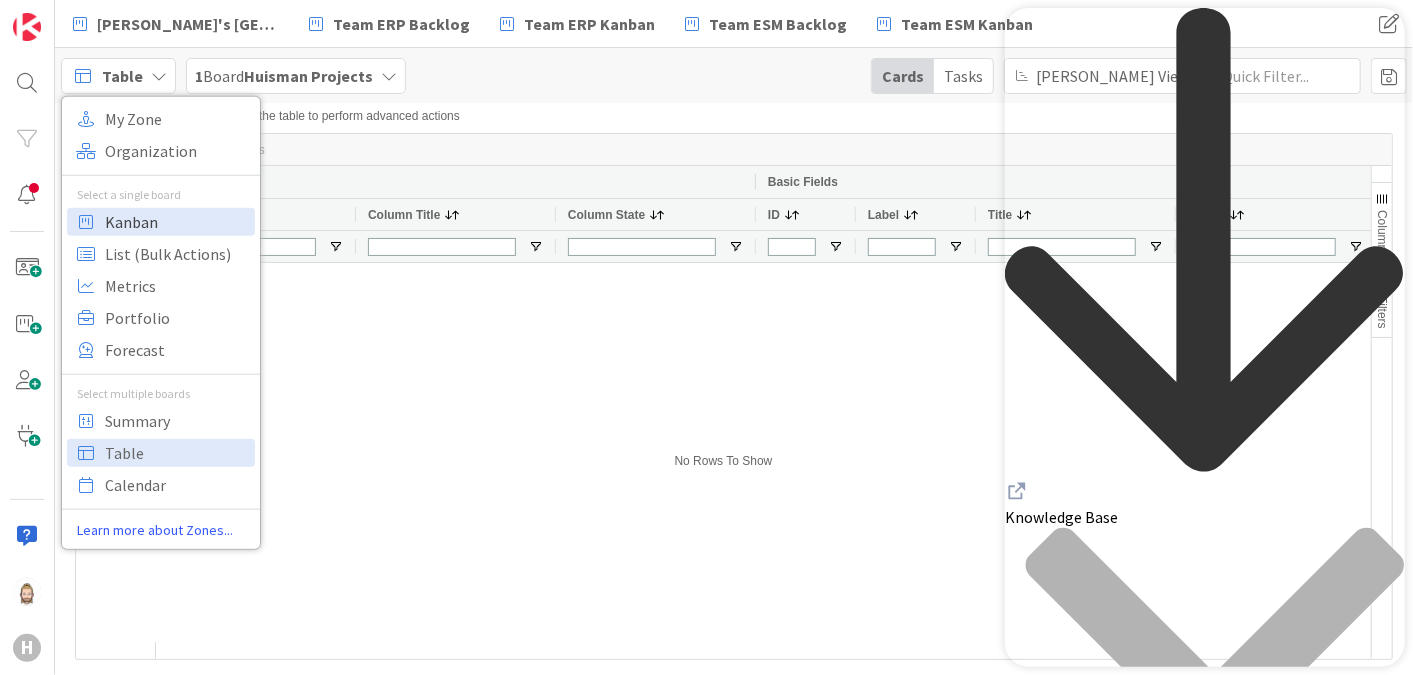 click on "Kanban" at bounding box center [177, 221] 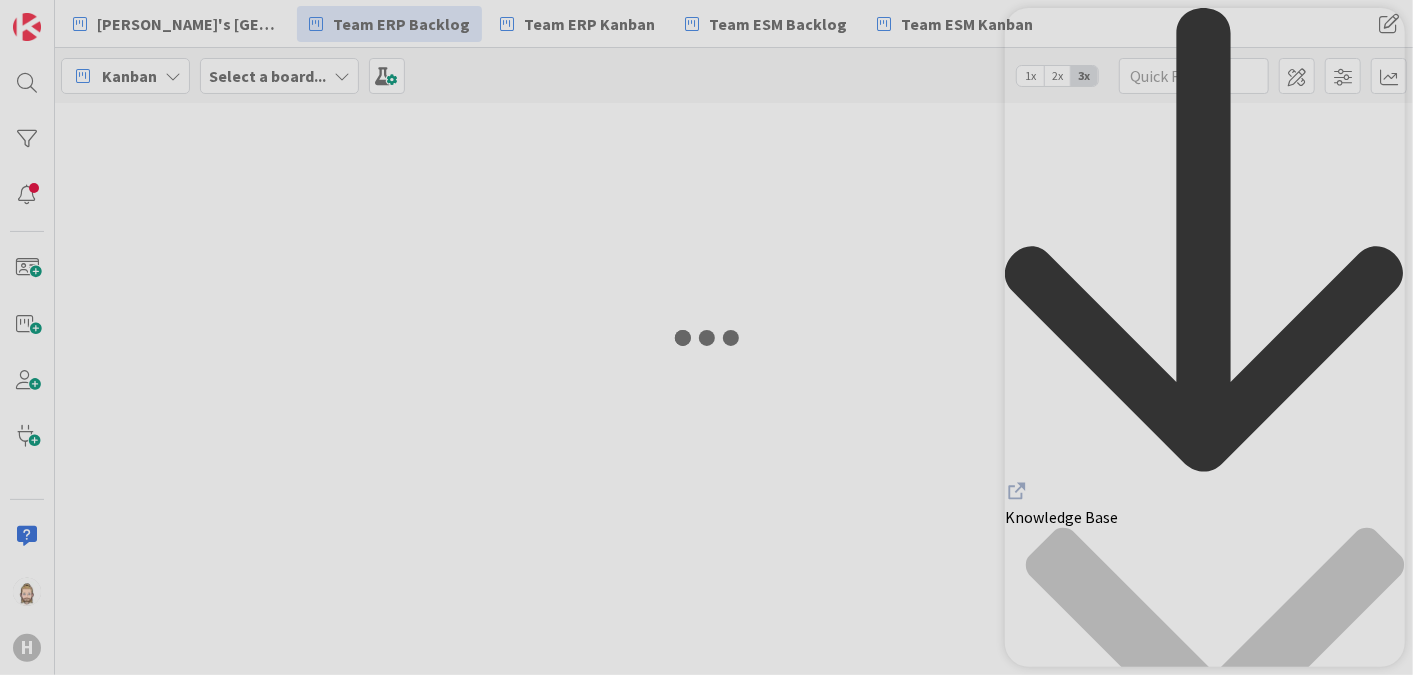 scroll, scrollTop: 0, scrollLeft: 0, axis: both 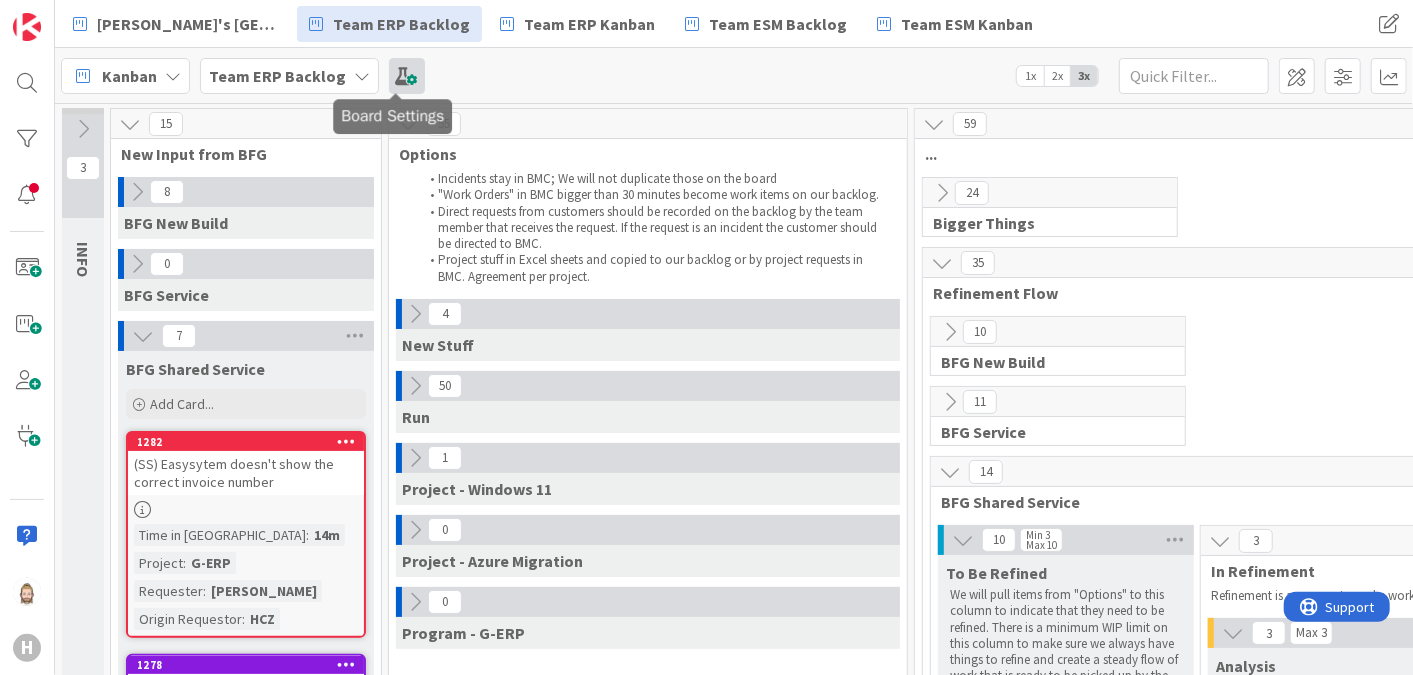 click at bounding box center (407, 76) 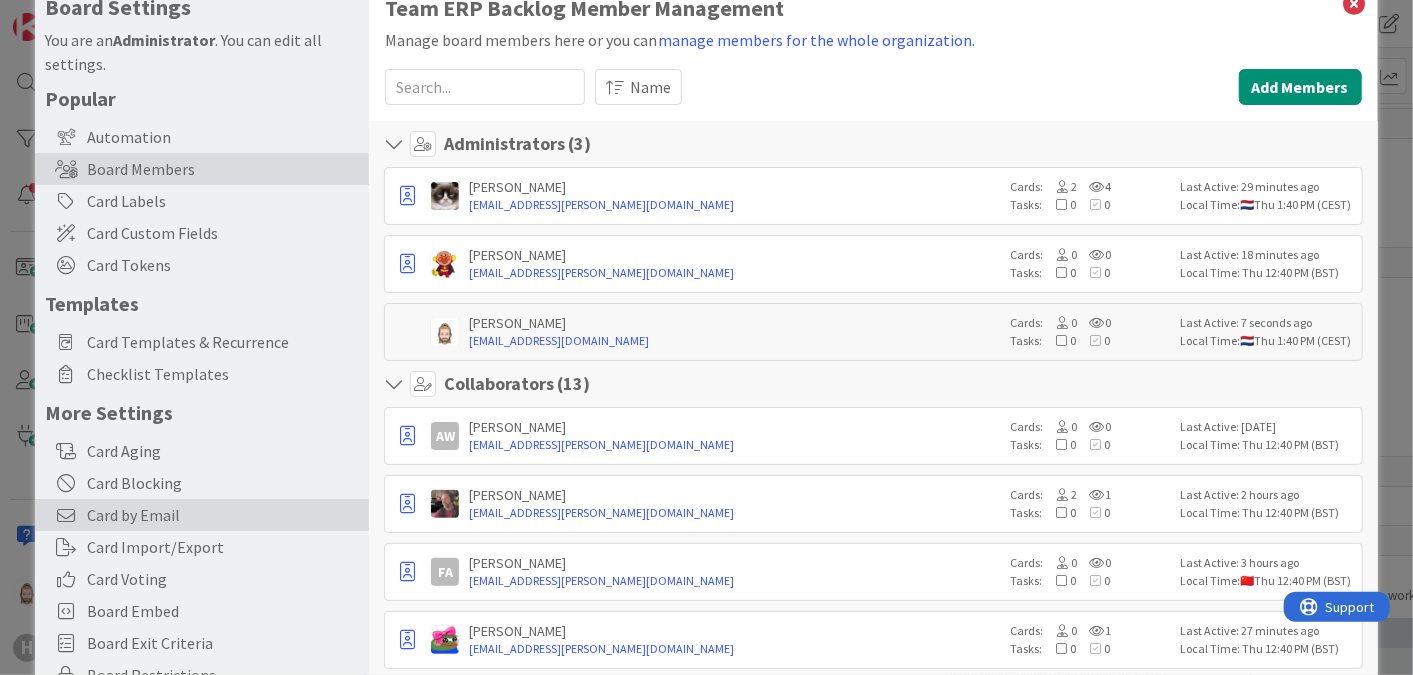 scroll, scrollTop: 0, scrollLeft: 0, axis: both 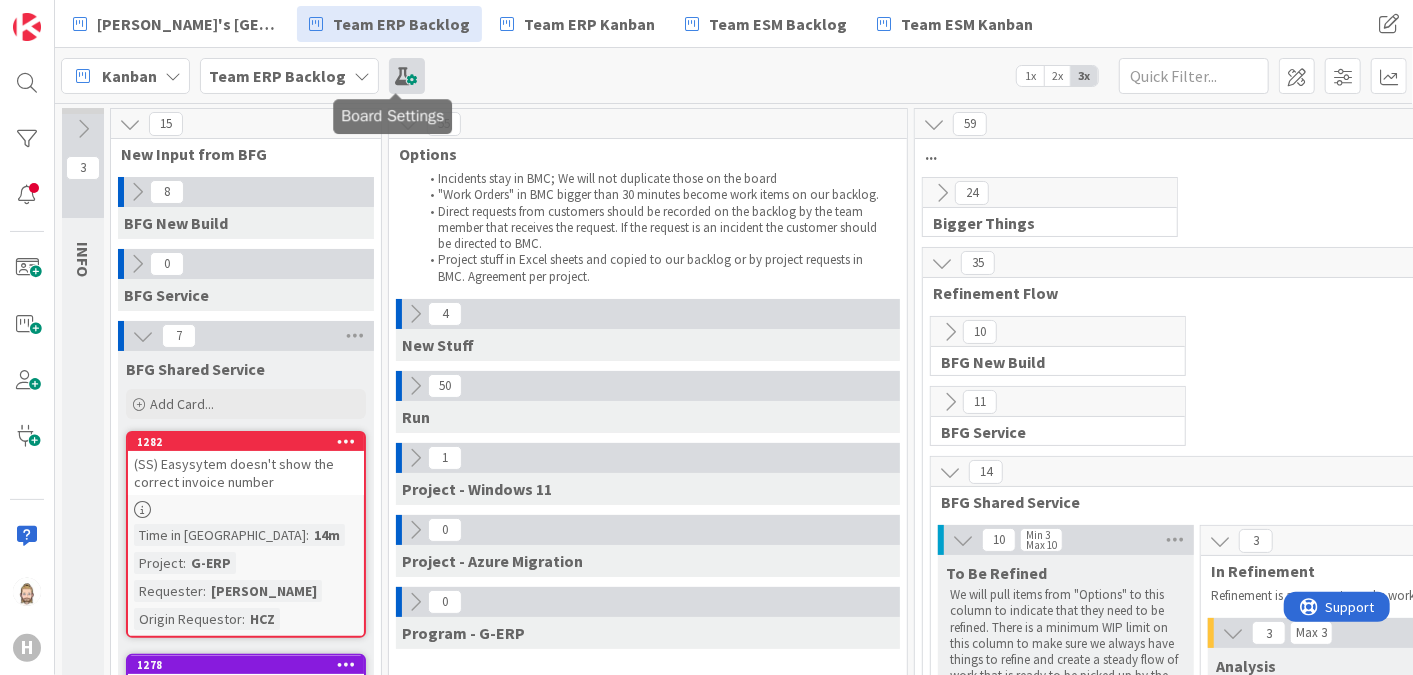 click at bounding box center [407, 76] 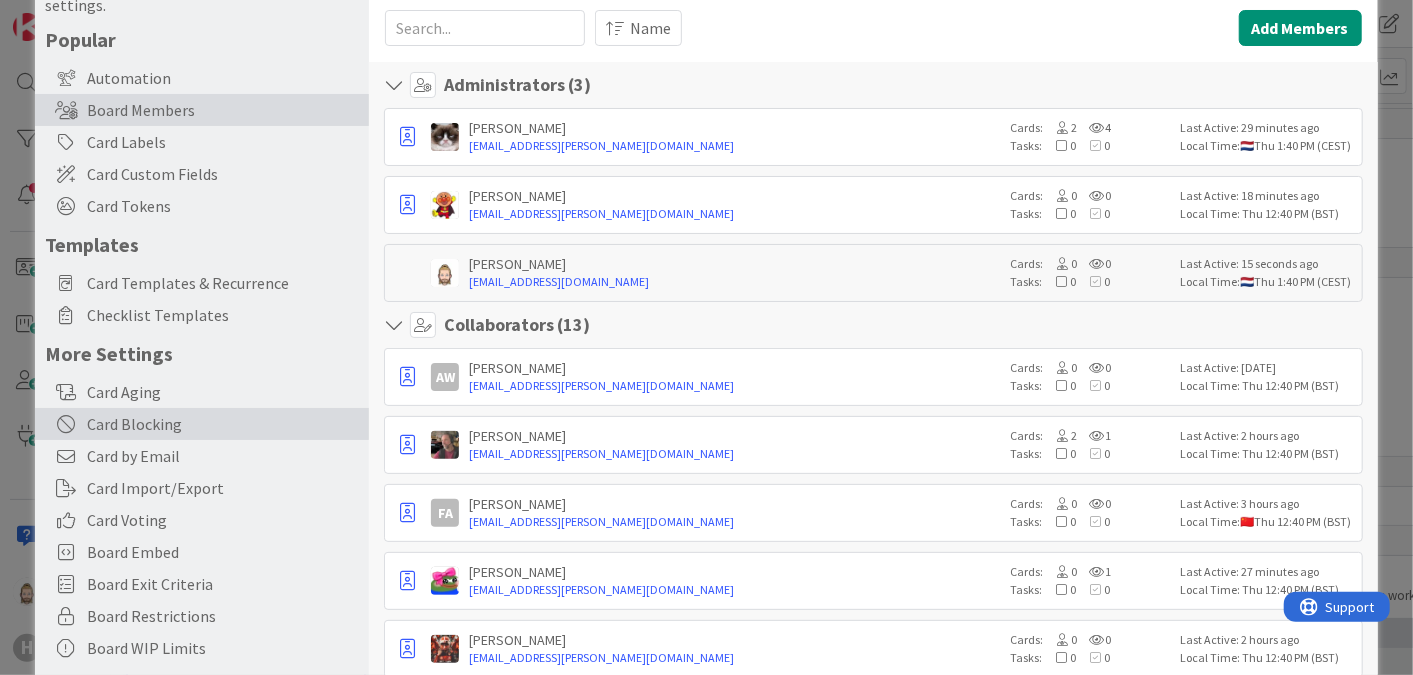 scroll, scrollTop: 222, scrollLeft: 0, axis: vertical 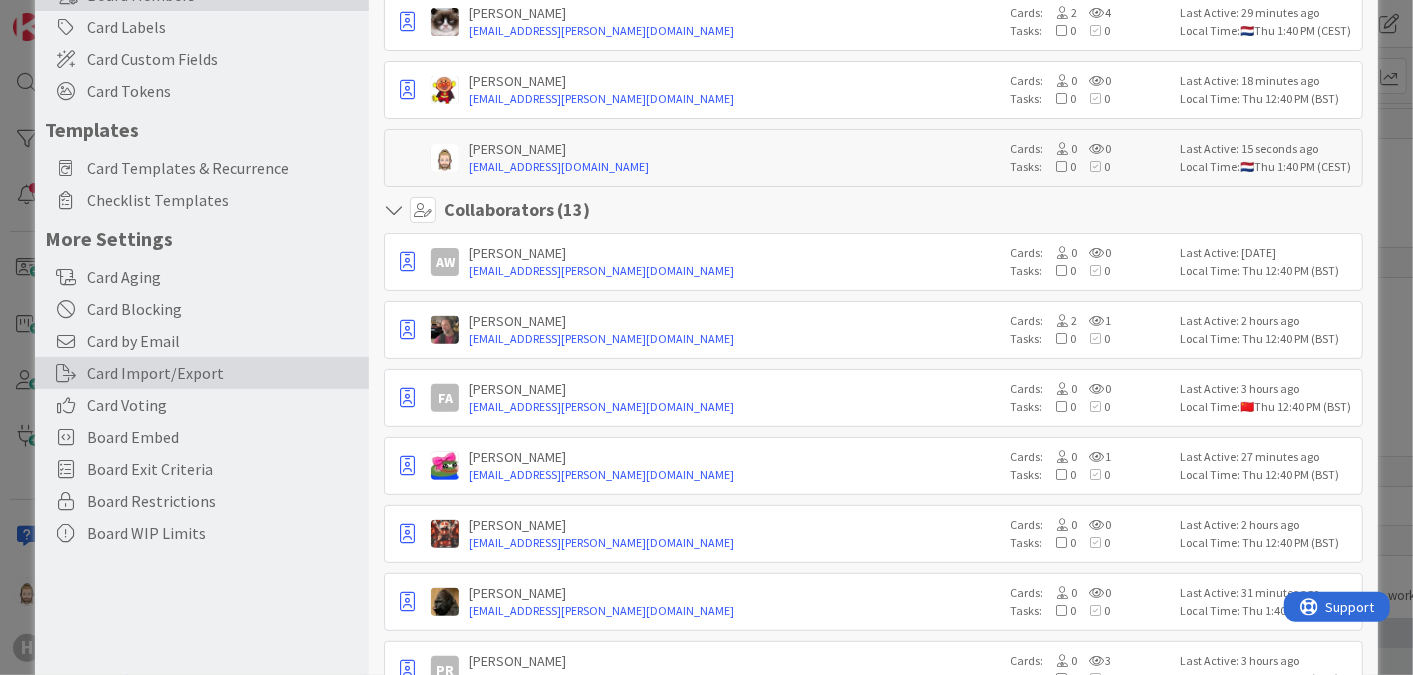 click on "Card Import/Export" at bounding box center [202, 373] 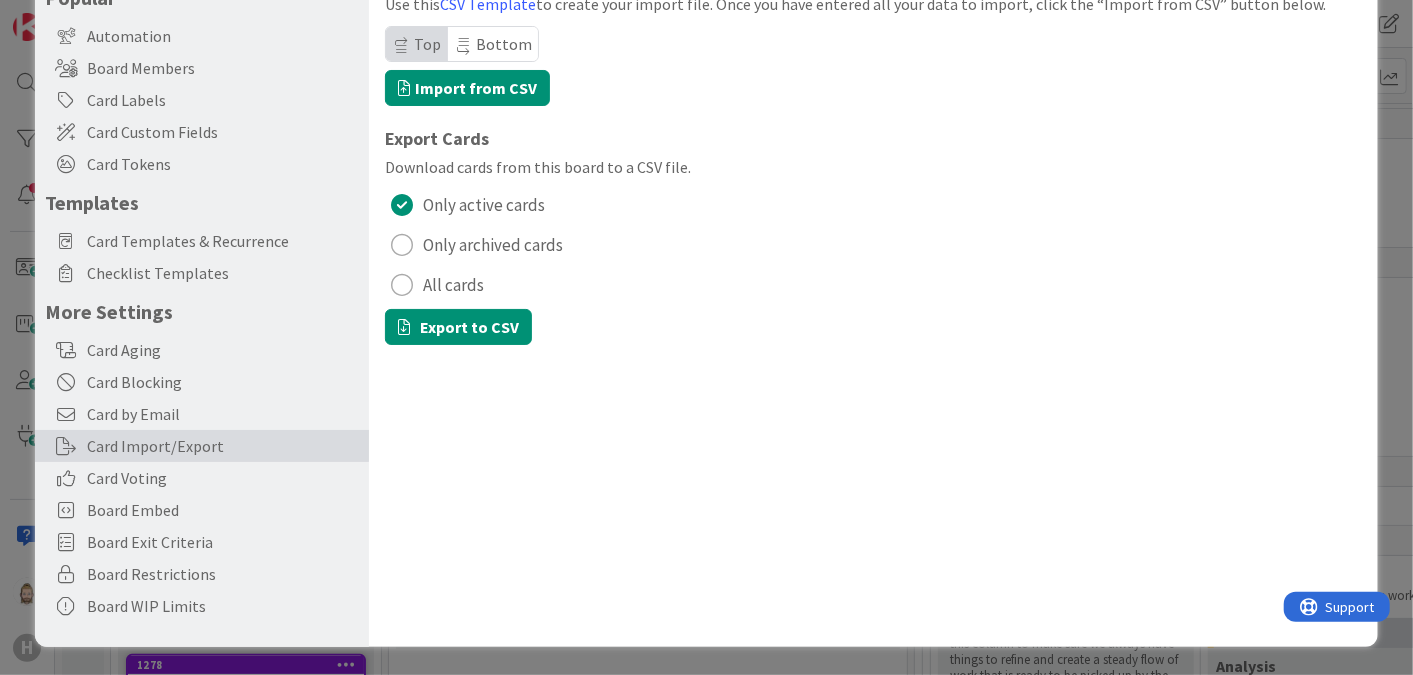 scroll, scrollTop: 148, scrollLeft: 0, axis: vertical 